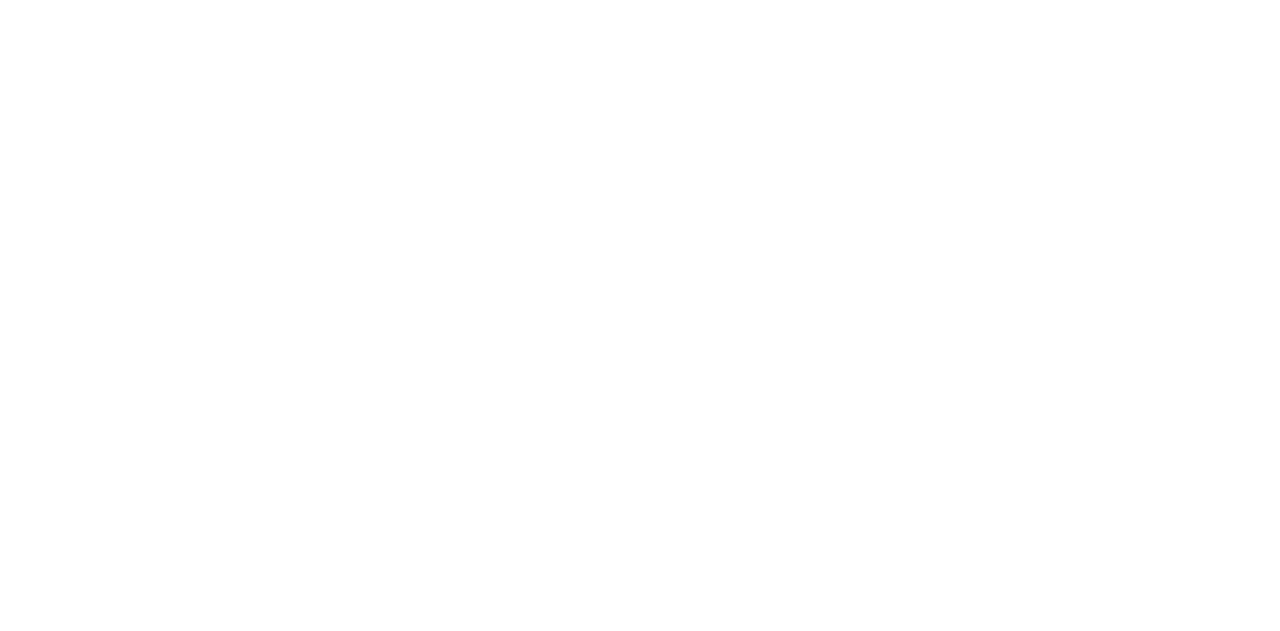 scroll, scrollTop: 0, scrollLeft: 0, axis: both 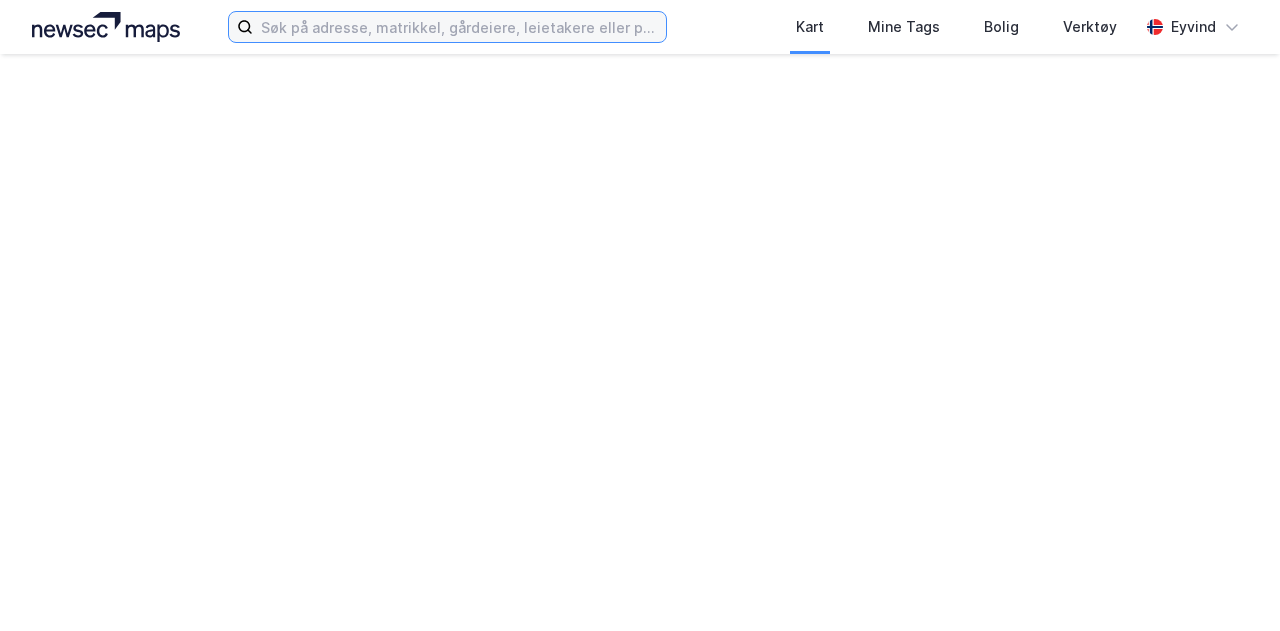 click at bounding box center [459, 27] 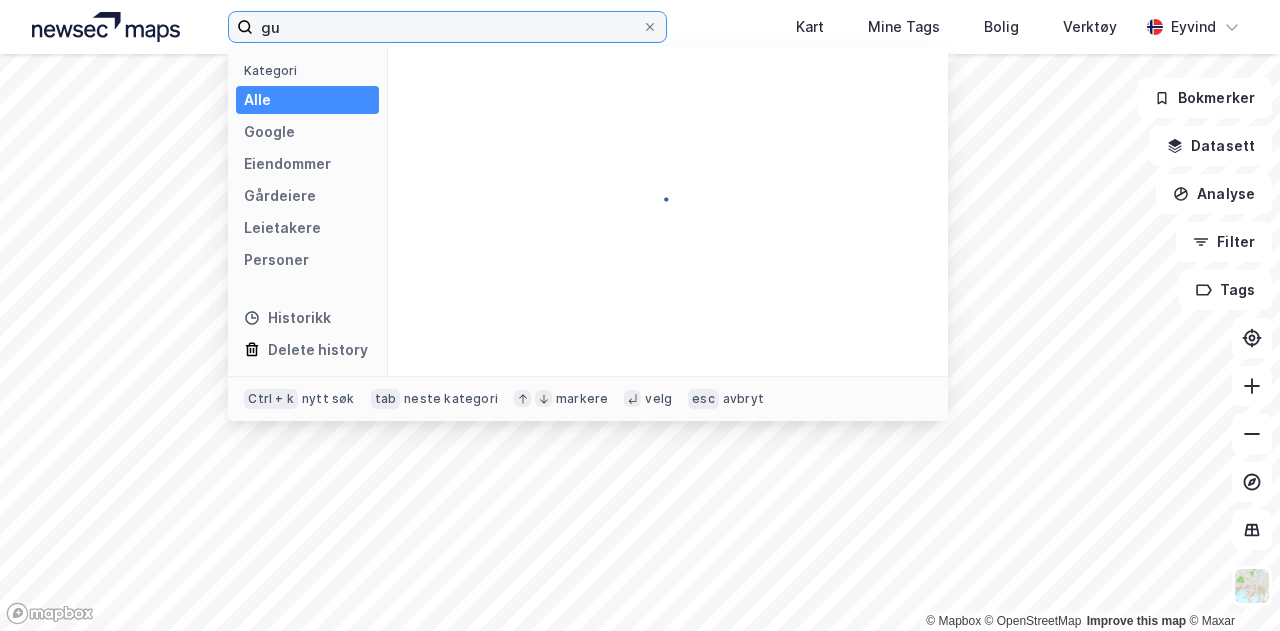 type on "g" 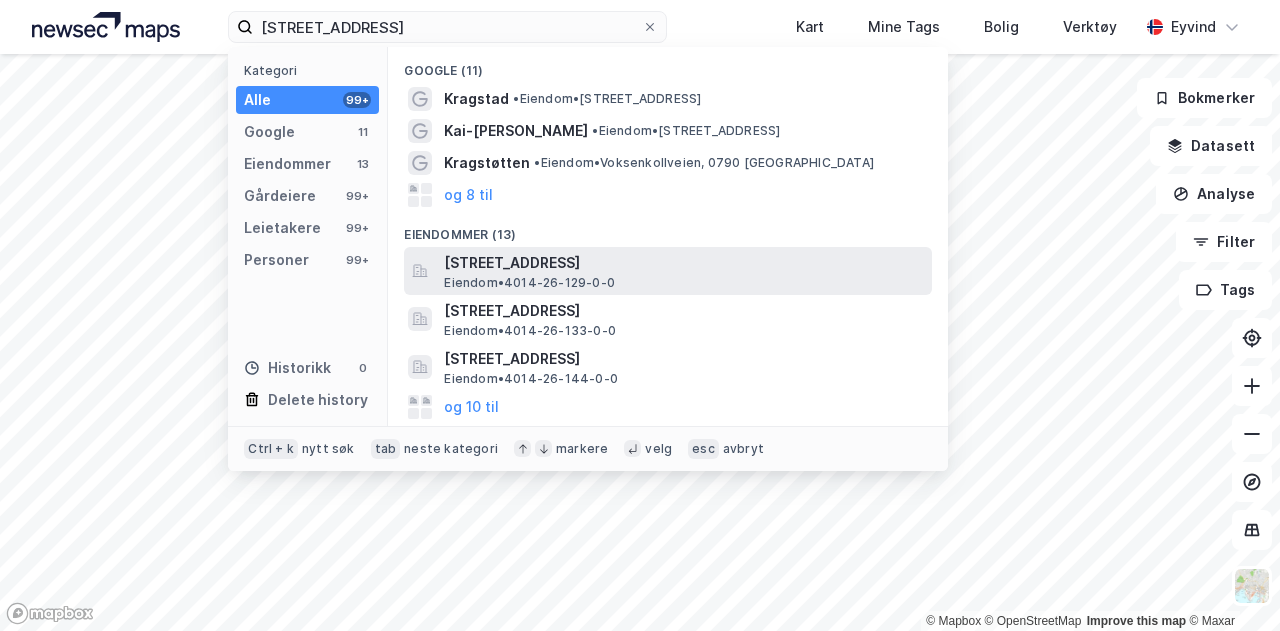 click on "Buholmen 4, 3783, KRAGERØ SKJÆRGÅRD, KRAGERØ" at bounding box center (684, 263) 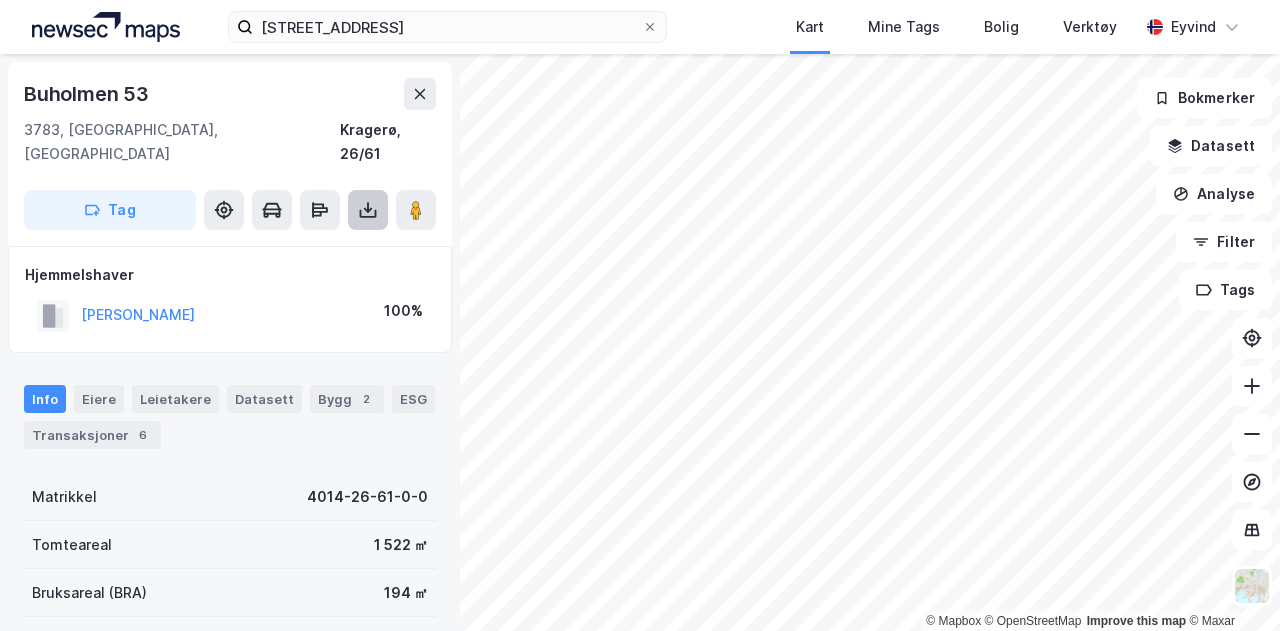 click 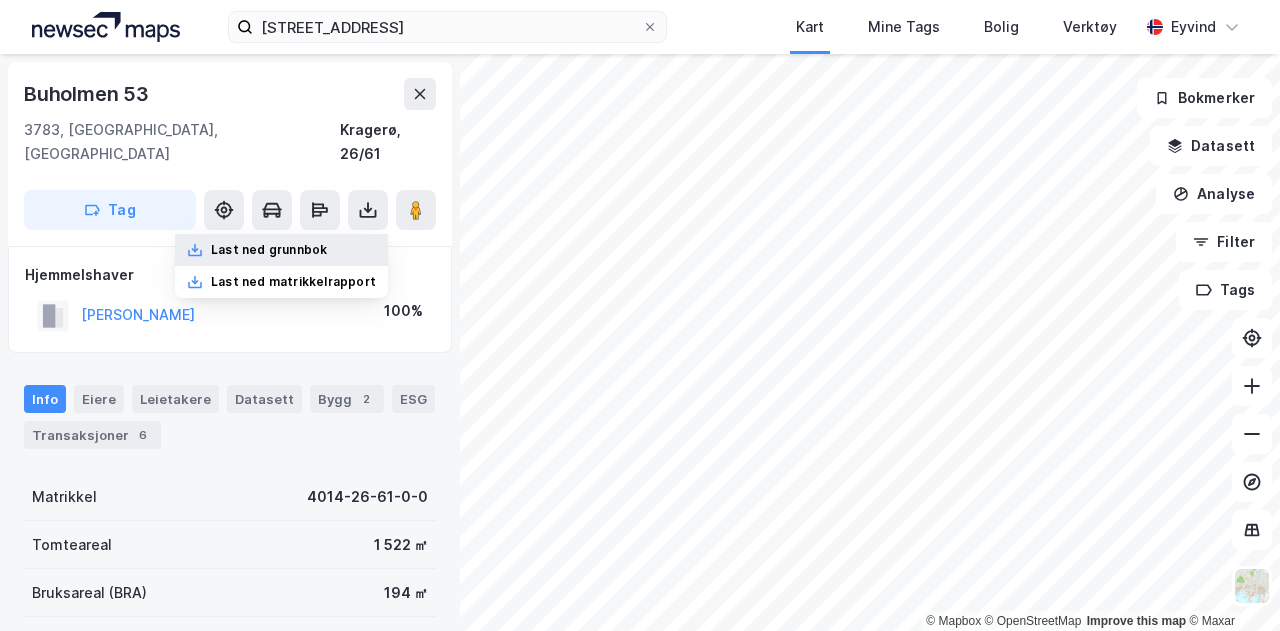 click on "Last ned grunnbok" at bounding box center [269, 250] 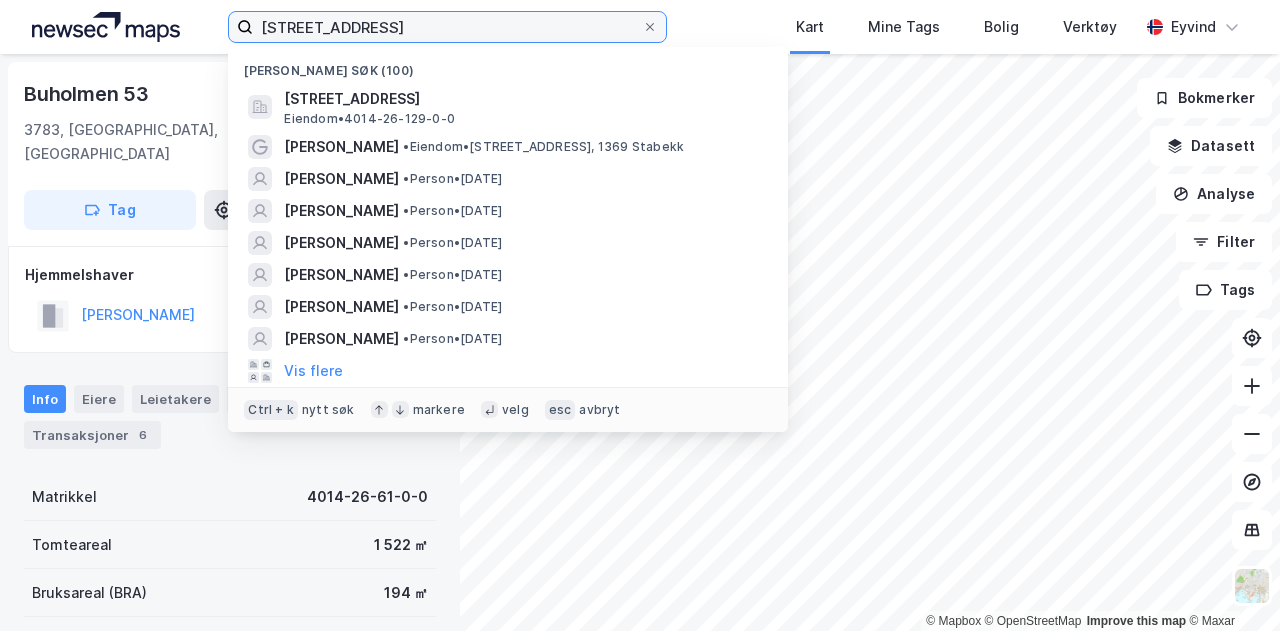 drag, startPoint x: 441, startPoint y: 22, endPoint x: 106, endPoint y: 31, distance: 335.12088 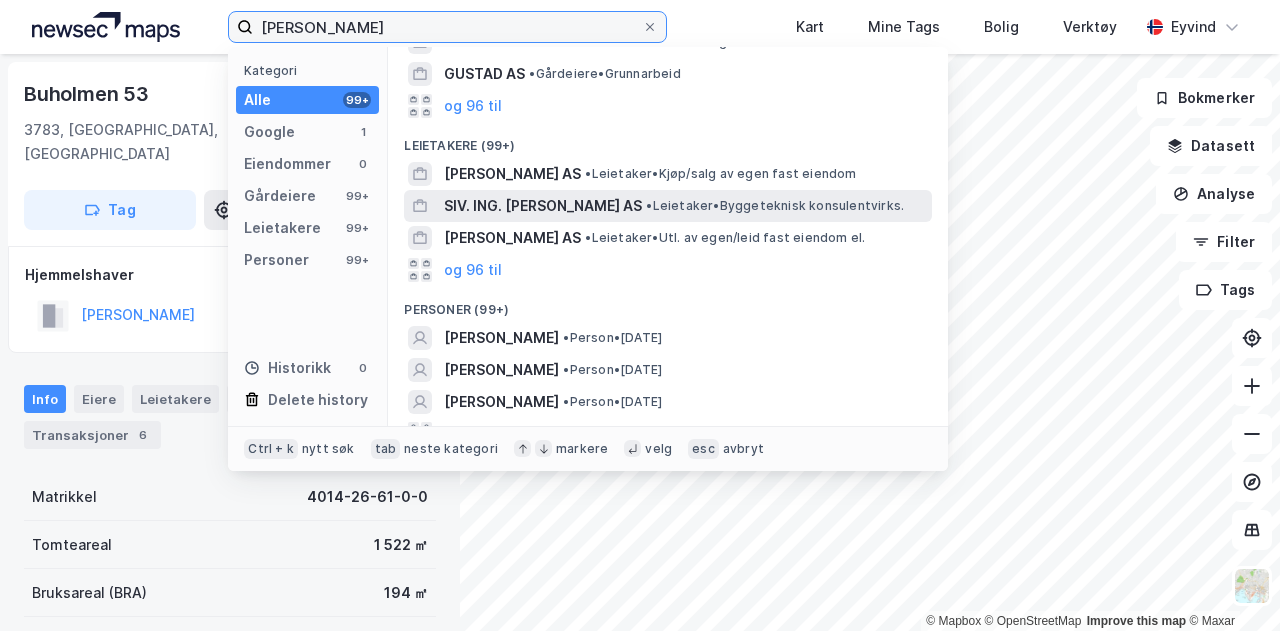 scroll, scrollTop: 188, scrollLeft: 0, axis: vertical 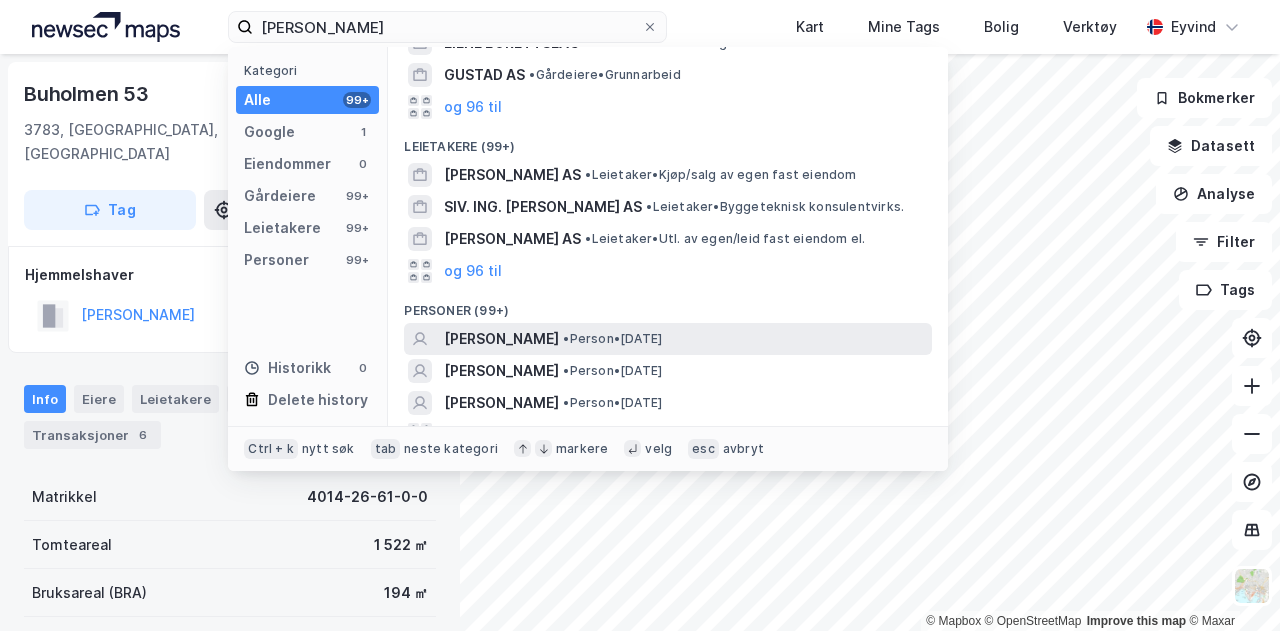 click on "•  Person  •  26. sep. 1965" at bounding box center (612, 339) 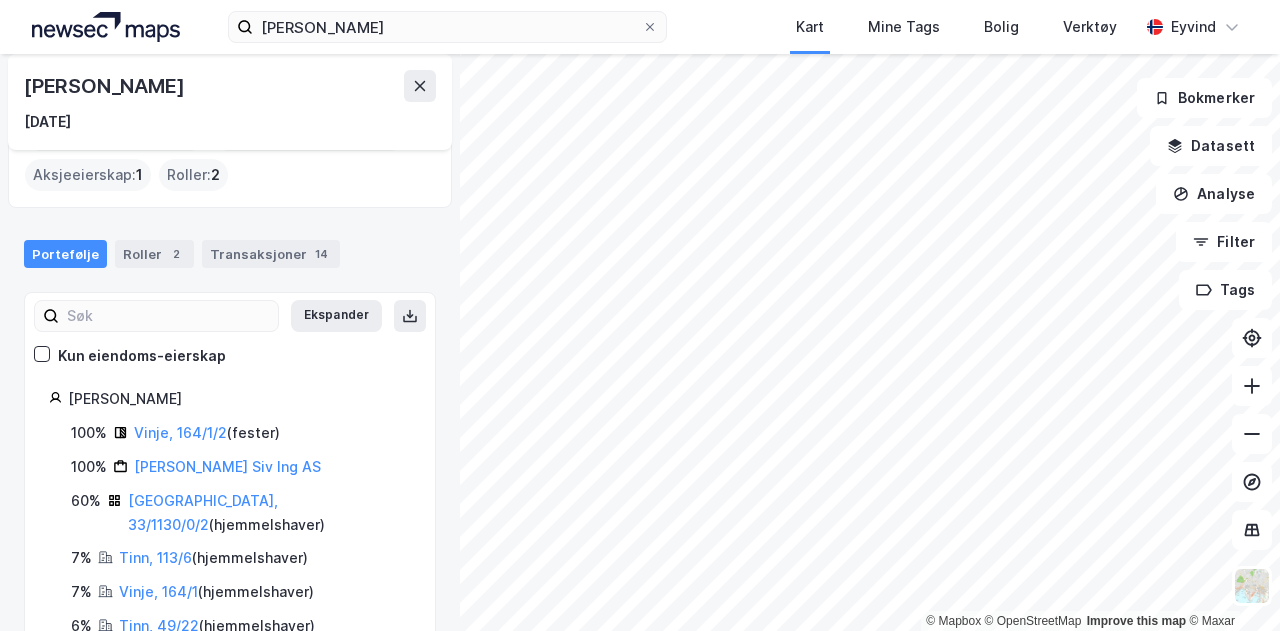 scroll, scrollTop: 50, scrollLeft: 0, axis: vertical 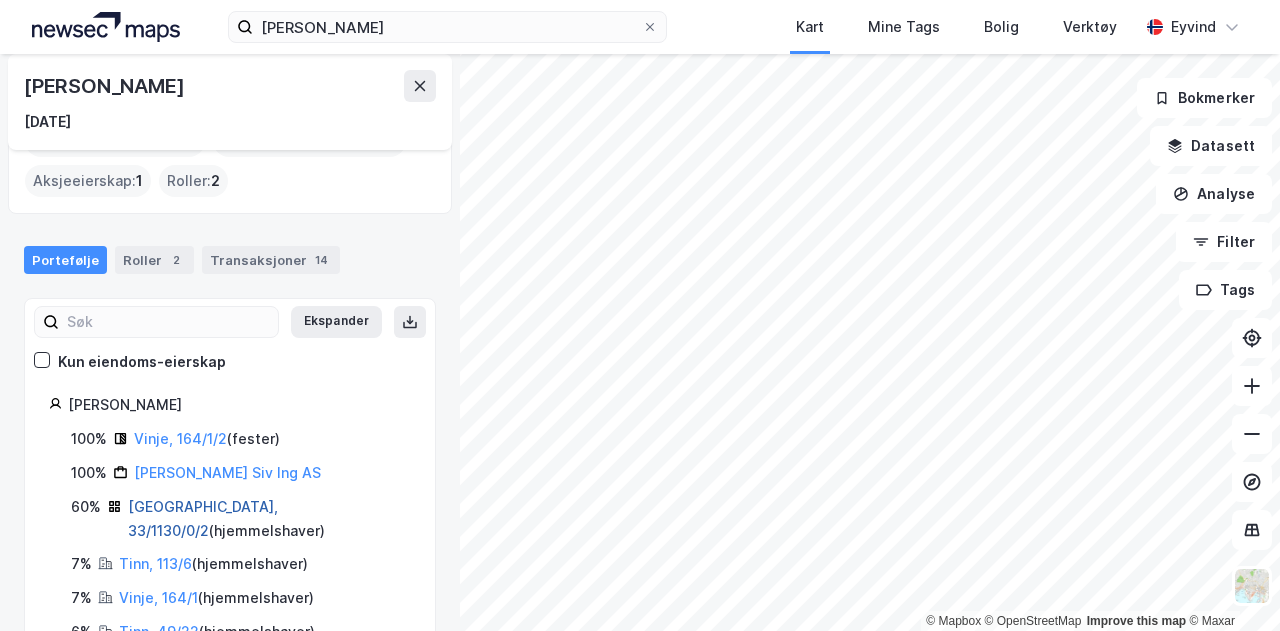 click on "Oslo, 33/1130/0/2" at bounding box center [203, 518] 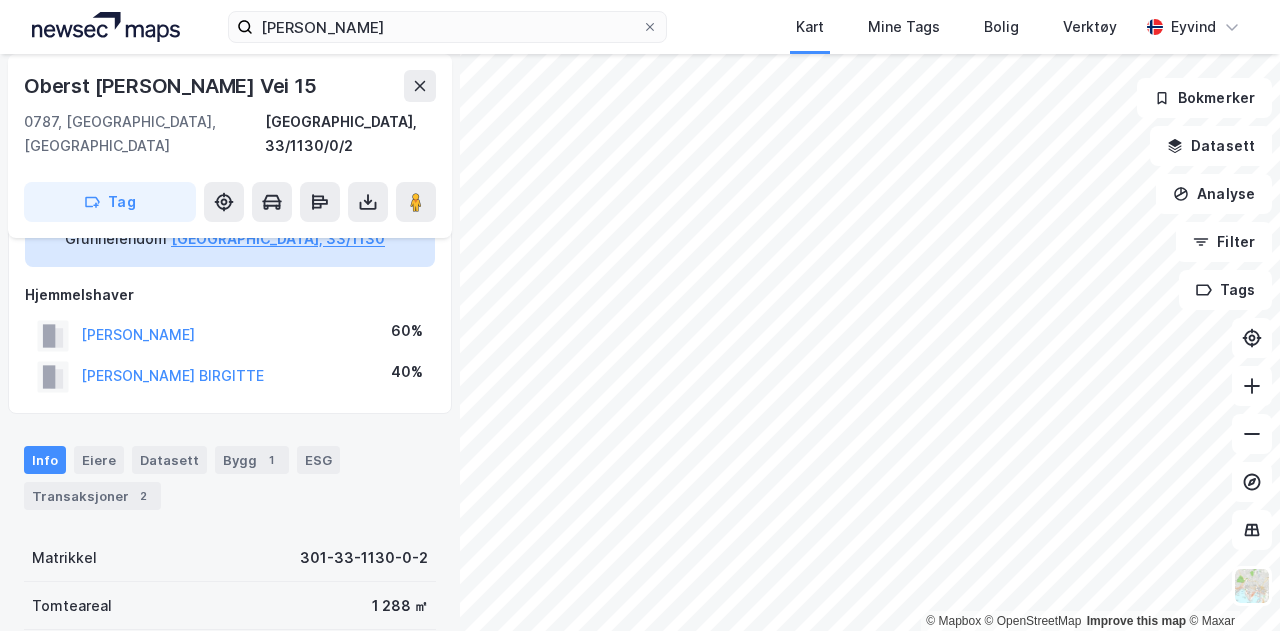 scroll, scrollTop: 0, scrollLeft: 0, axis: both 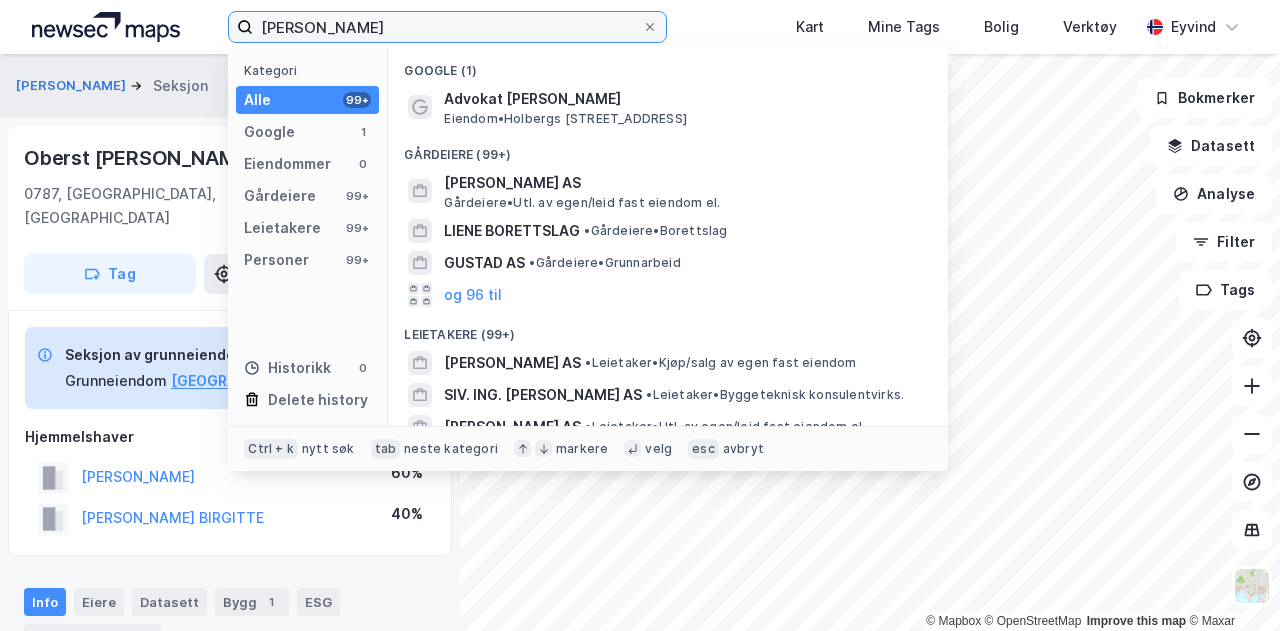drag, startPoint x: 434, startPoint y: 29, endPoint x: 32, endPoint y: -3, distance: 403.2716 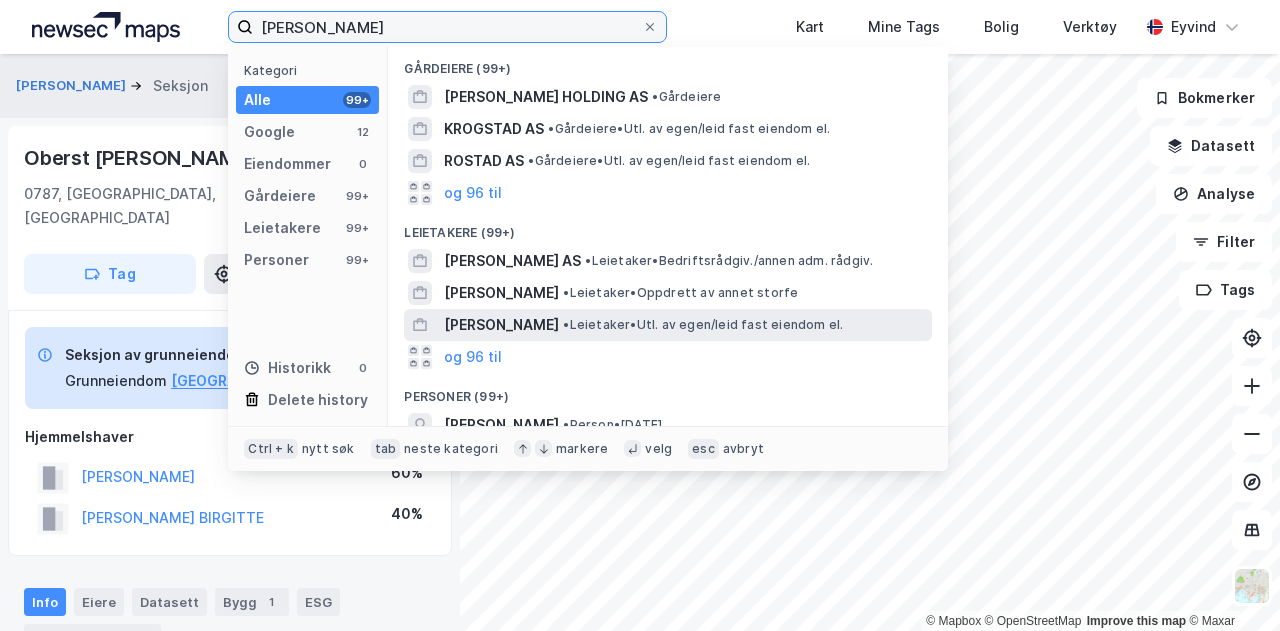 scroll, scrollTop: 276, scrollLeft: 0, axis: vertical 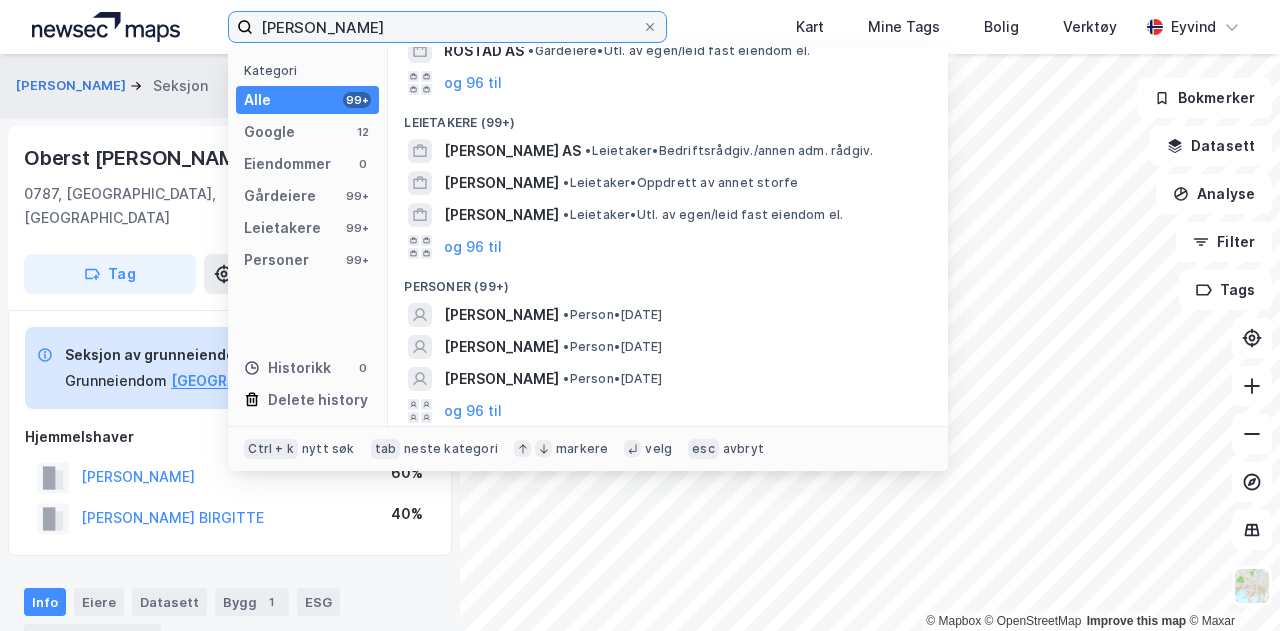 click on "andrea rogstad" at bounding box center [447, 27] 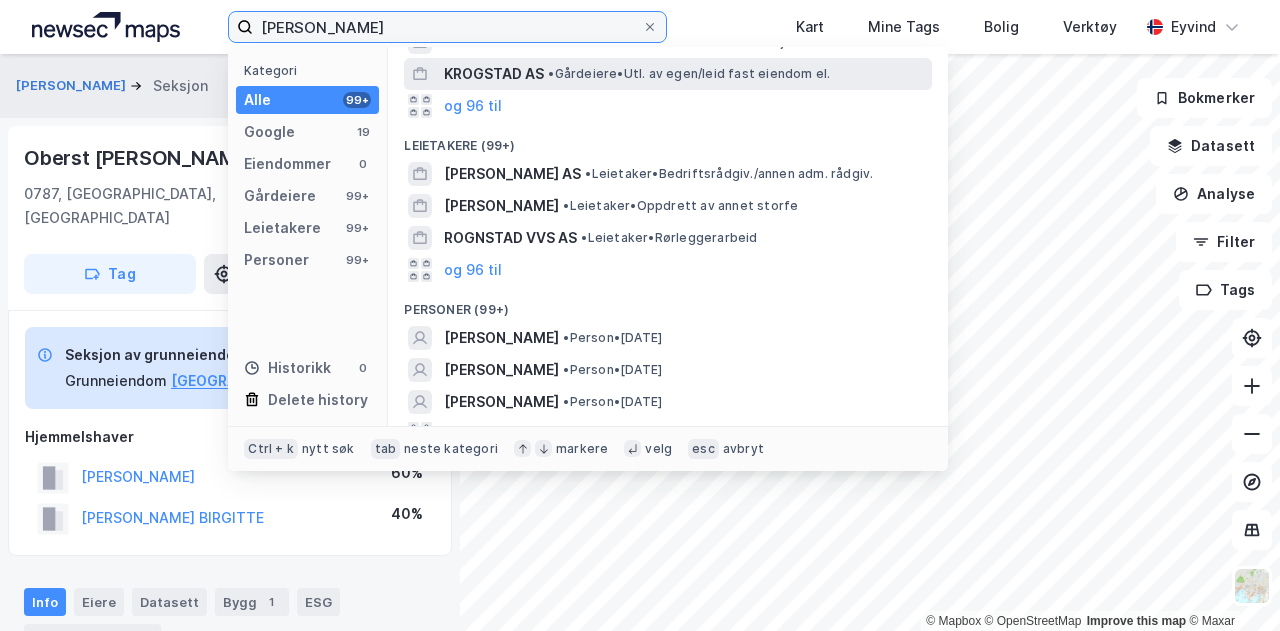 scroll, scrollTop: 276, scrollLeft: 0, axis: vertical 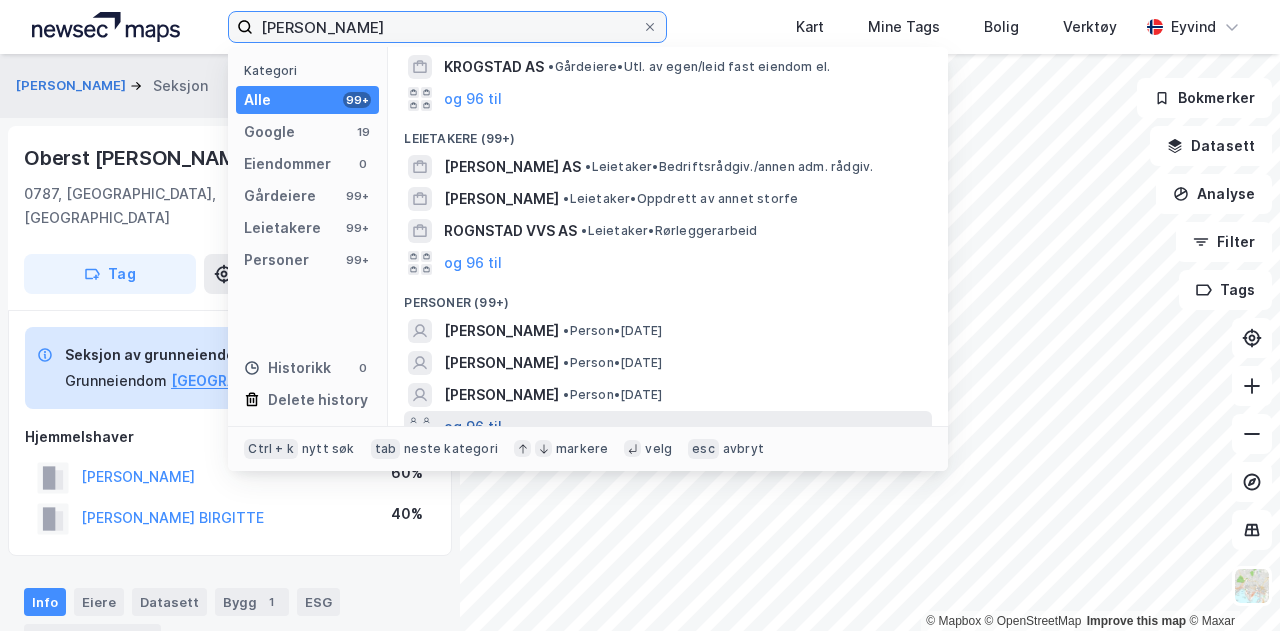 type on "andrea rognstad" 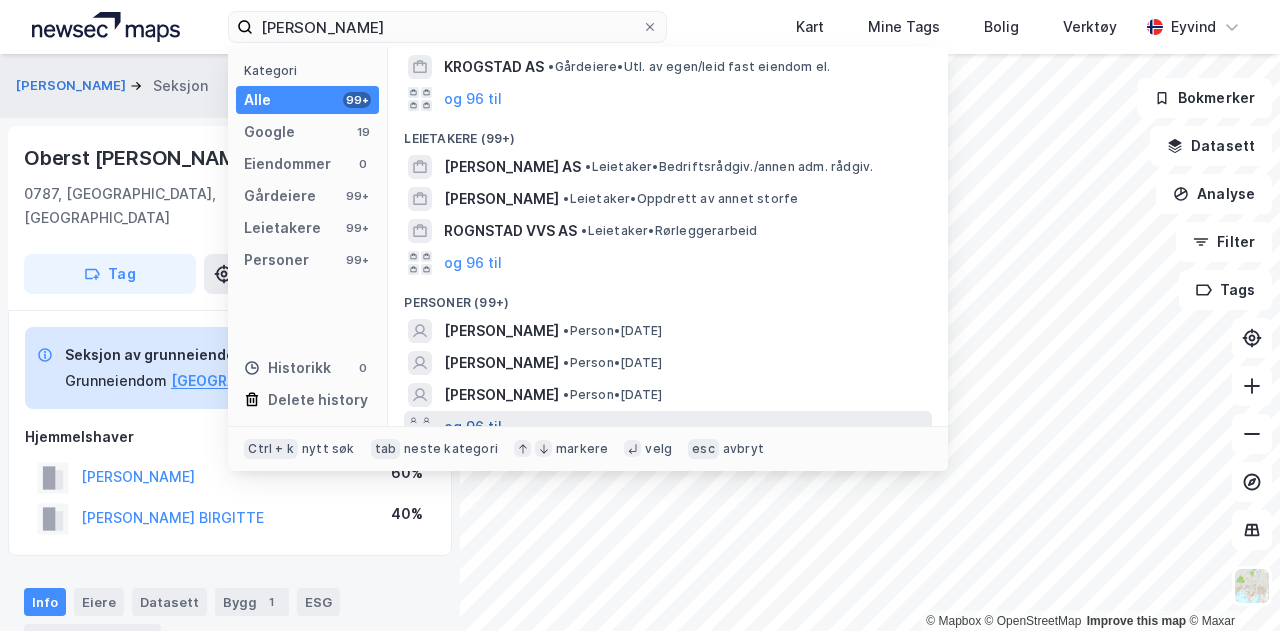 click on "og 96 til" at bounding box center [473, 427] 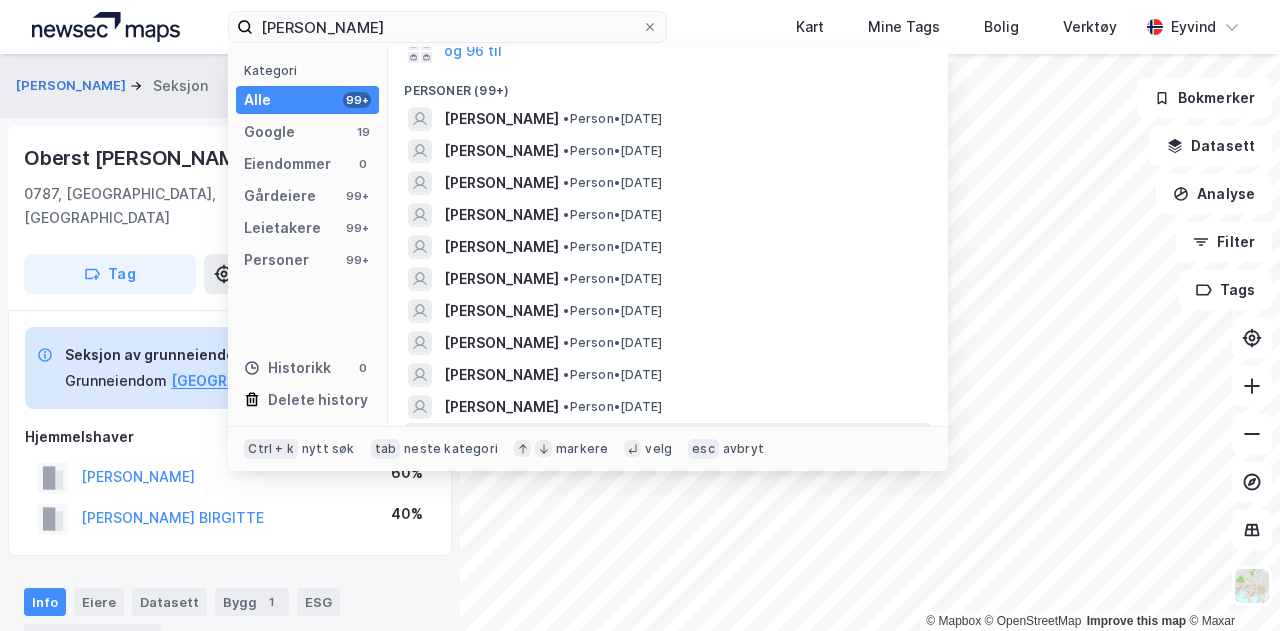 scroll, scrollTop: 446, scrollLeft: 0, axis: vertical 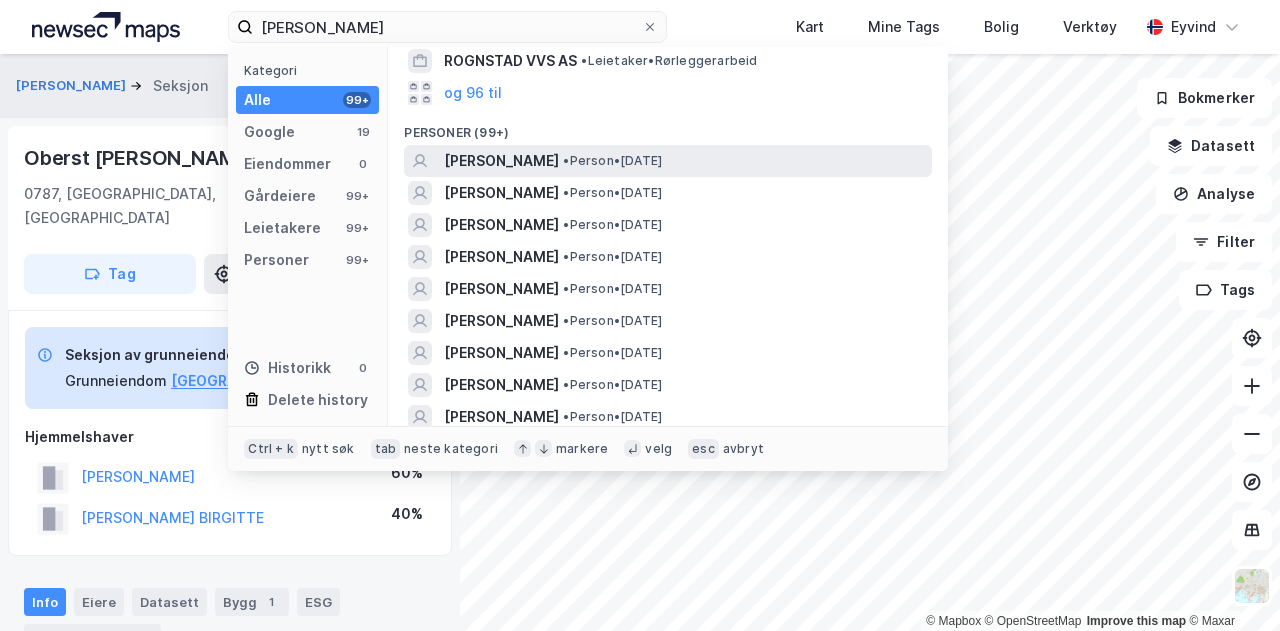 click on "ANDREAS ROGNSTAD  •  Person  •  24. apr. 1991" at bounding box center [686, 161] 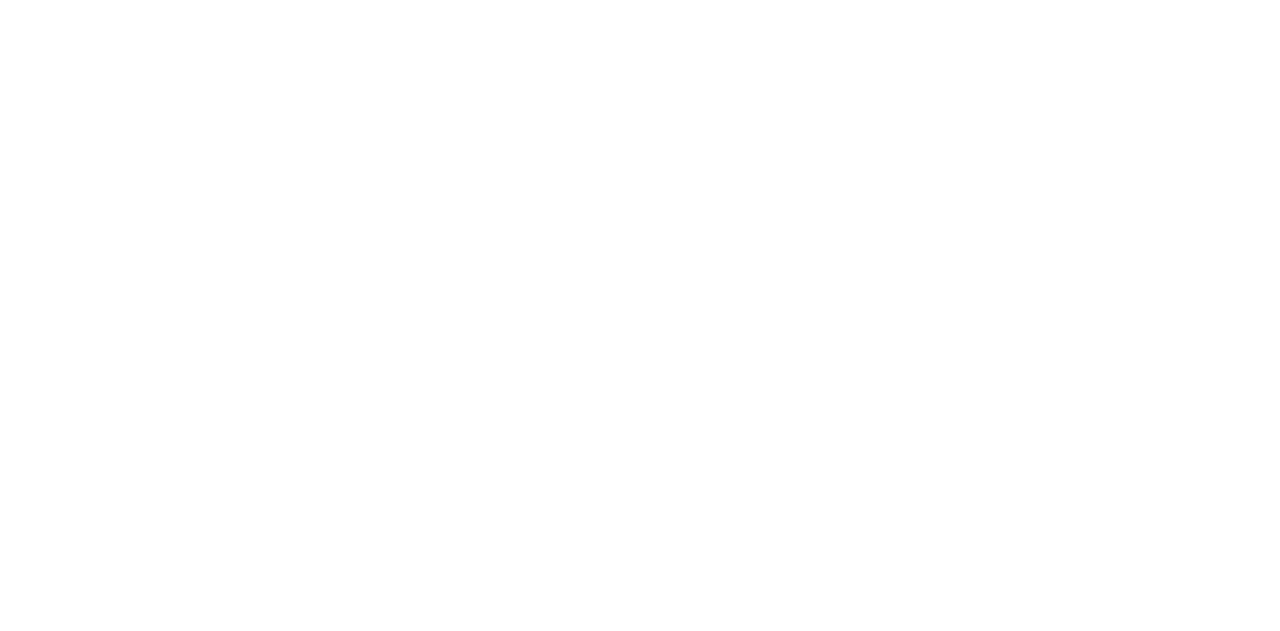 scroll, scrollTop: 0, scrollLeft: 0, axis: both 